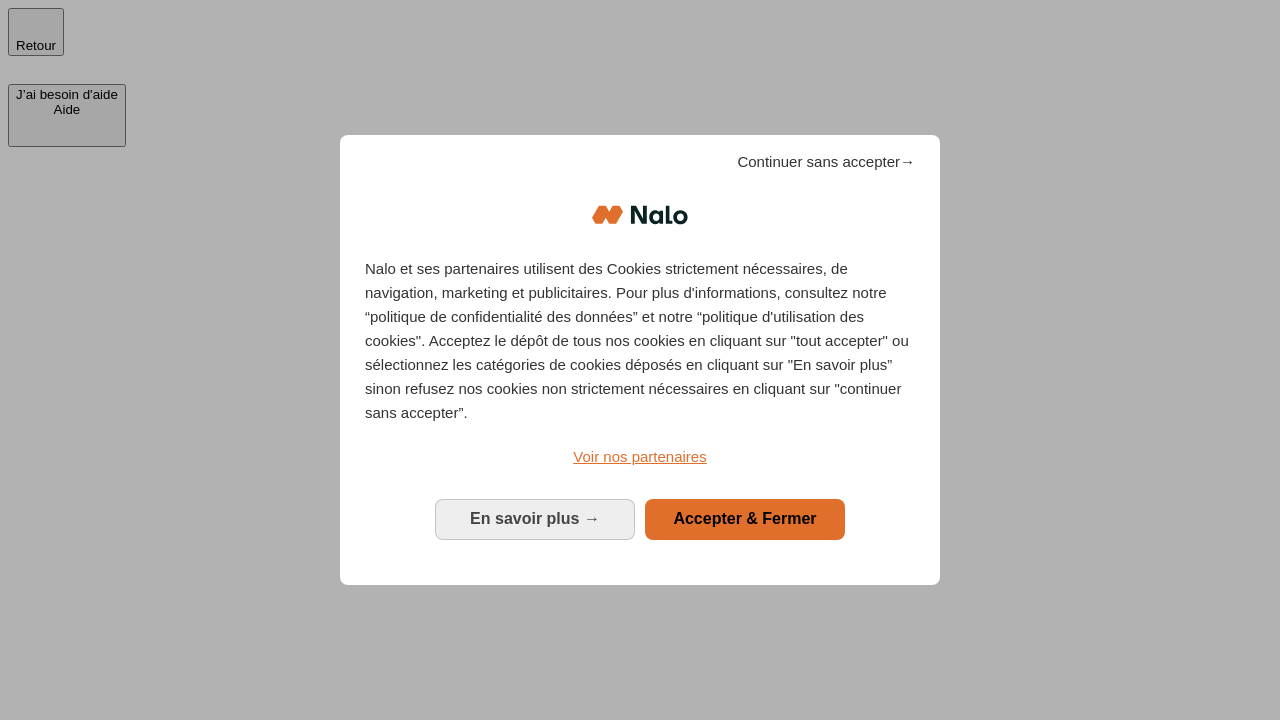 scroll, scrollTop: 0, scrollLeft: 0, axis: both 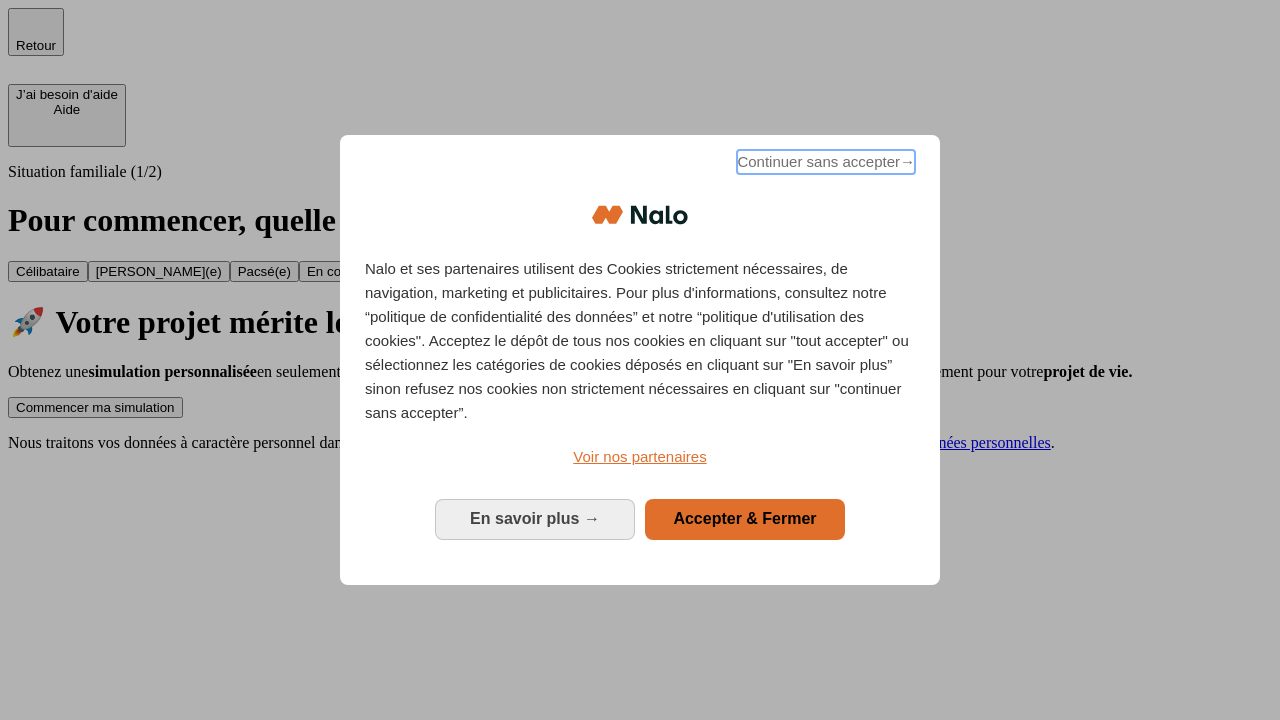 click on "Continuer sans accepter  →" at bounding box center (826, 162) 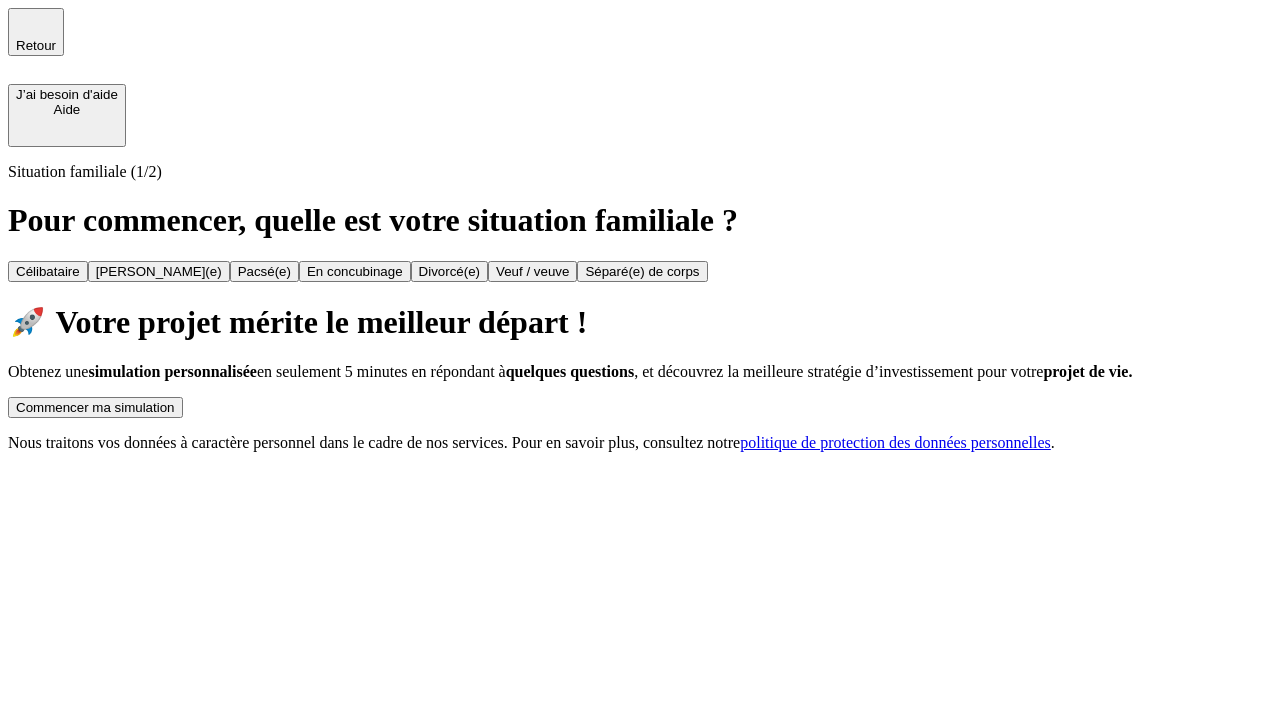 click on "Commencer ma simulation" at bounding box center (95, 407) 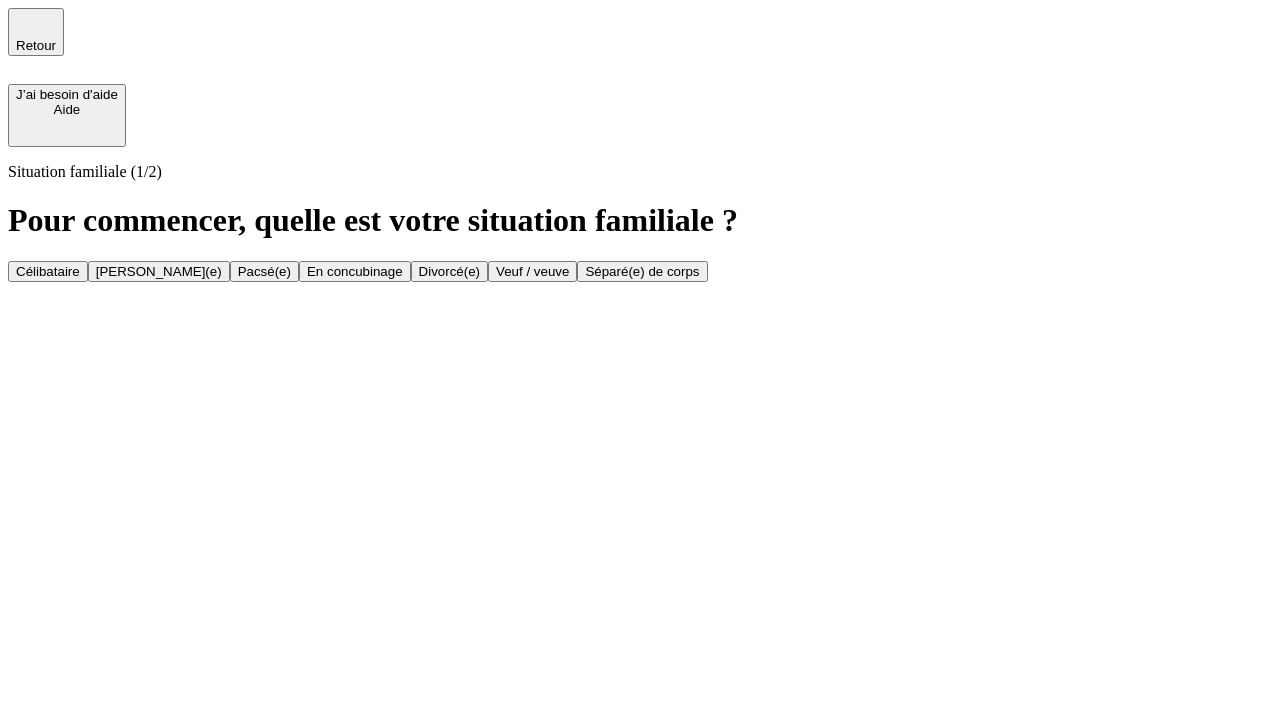 click on "[PERSON_NAME](e)" at bounding box center (159, 271) 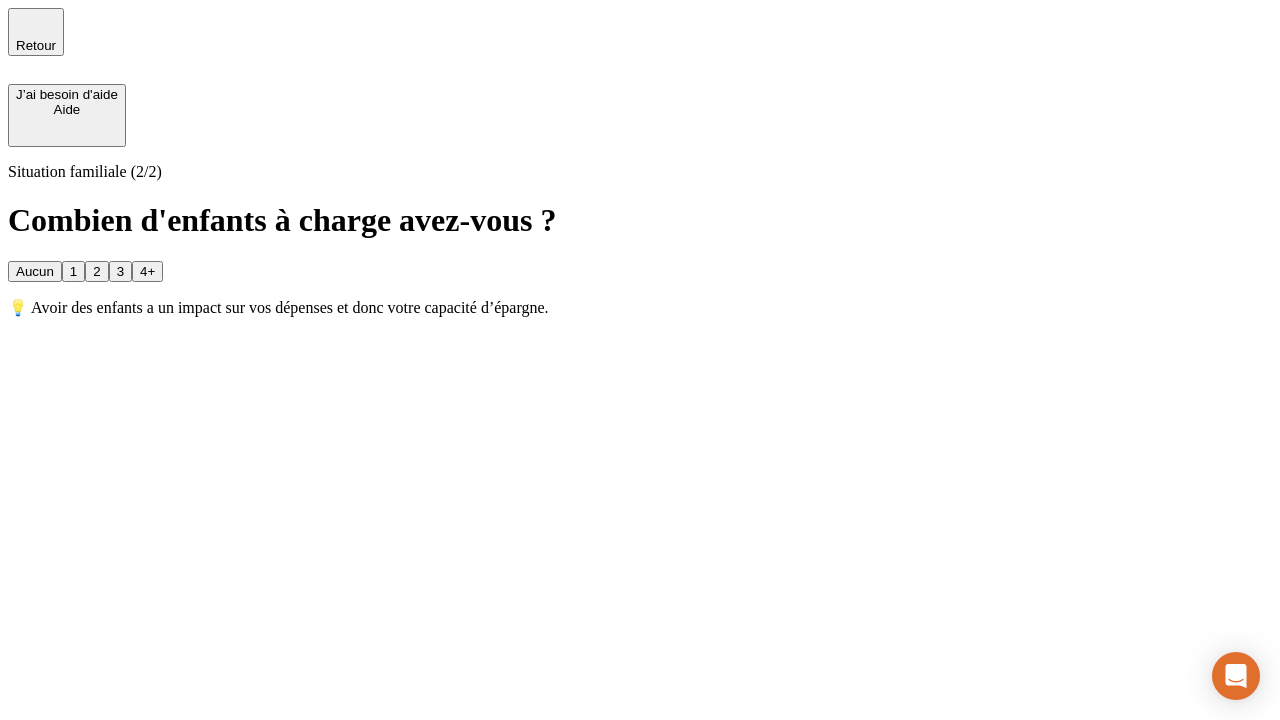 click on "1" at bounding box center (73, 271) 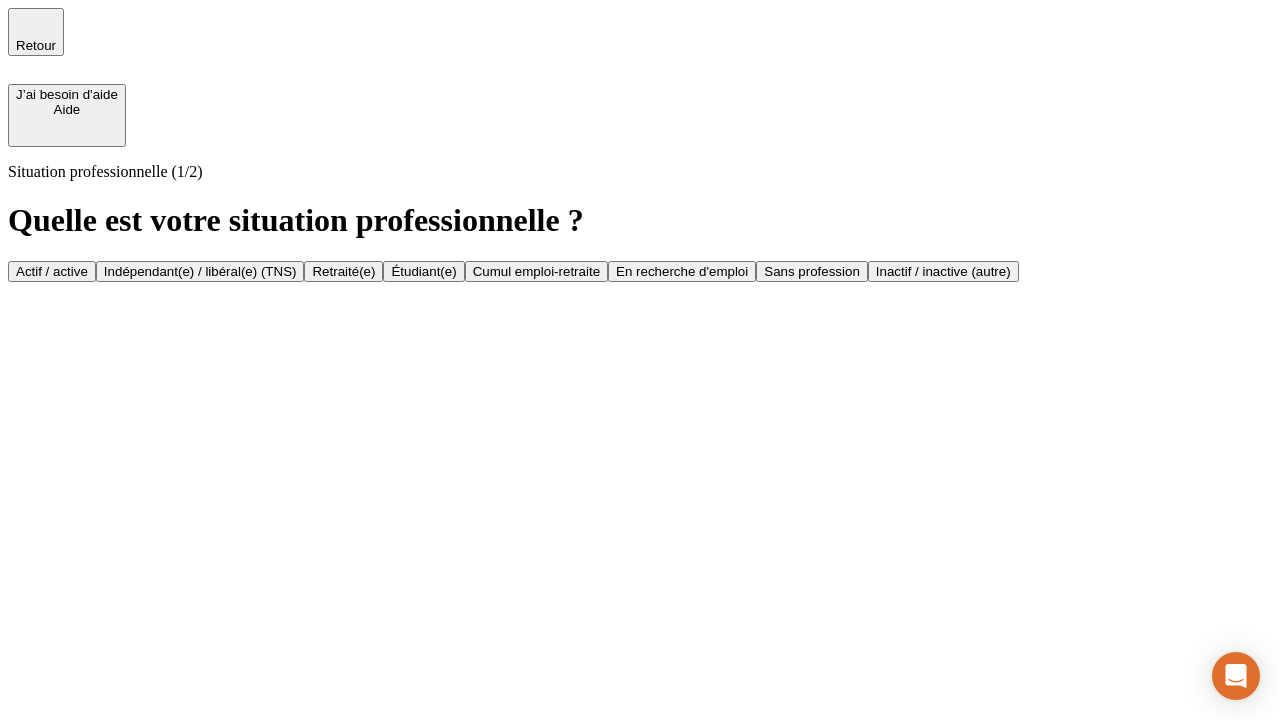 click on "Actif / active" at bounding box center (52, 271) 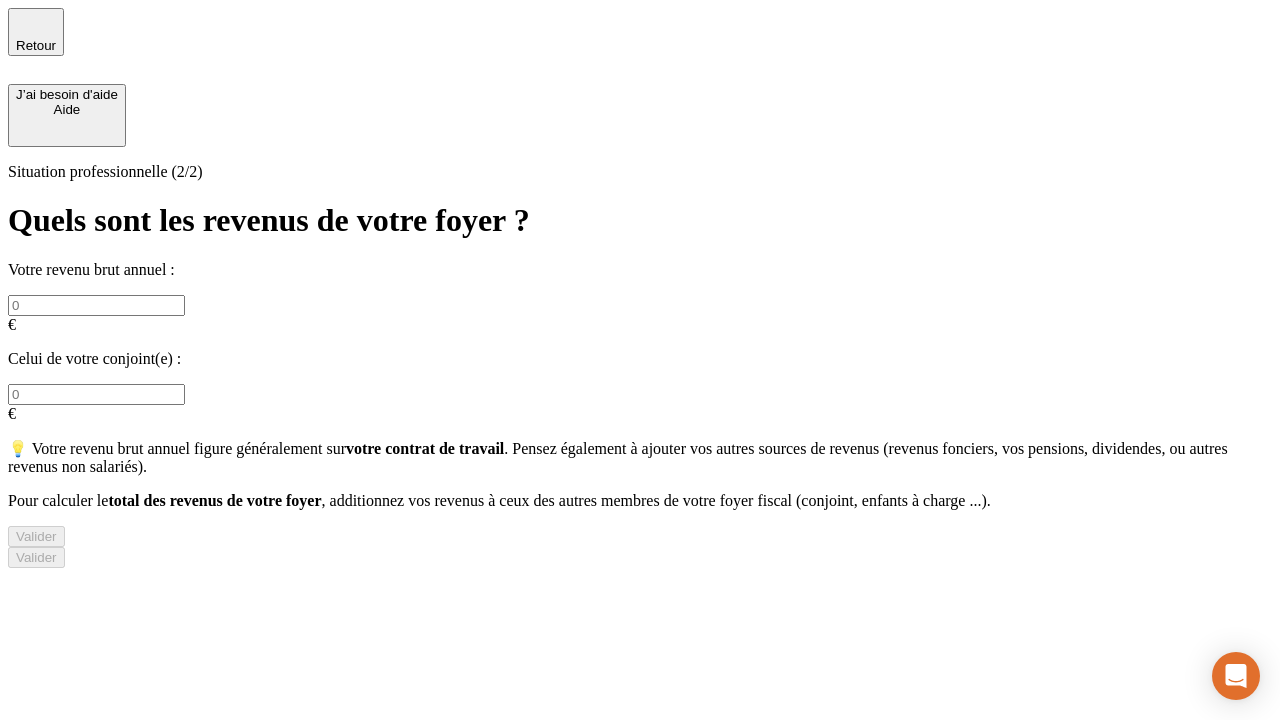 click at bounding box center [96, 305] 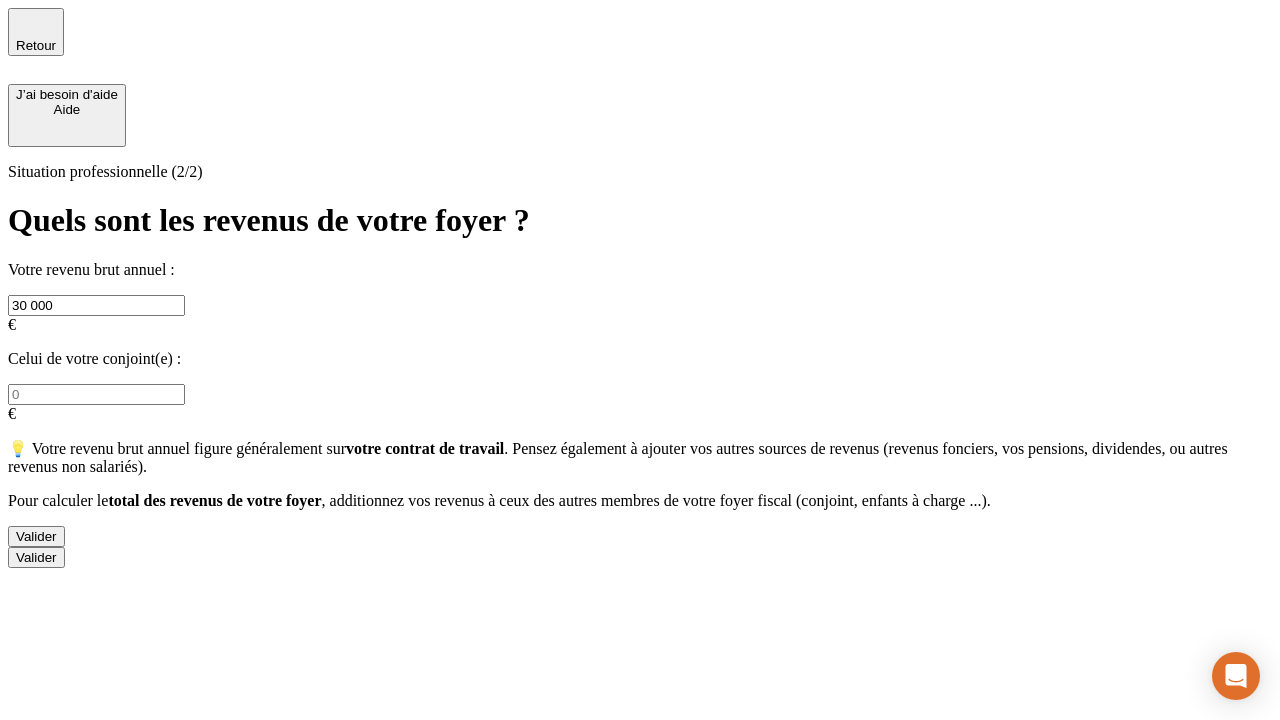 type on "30 000" 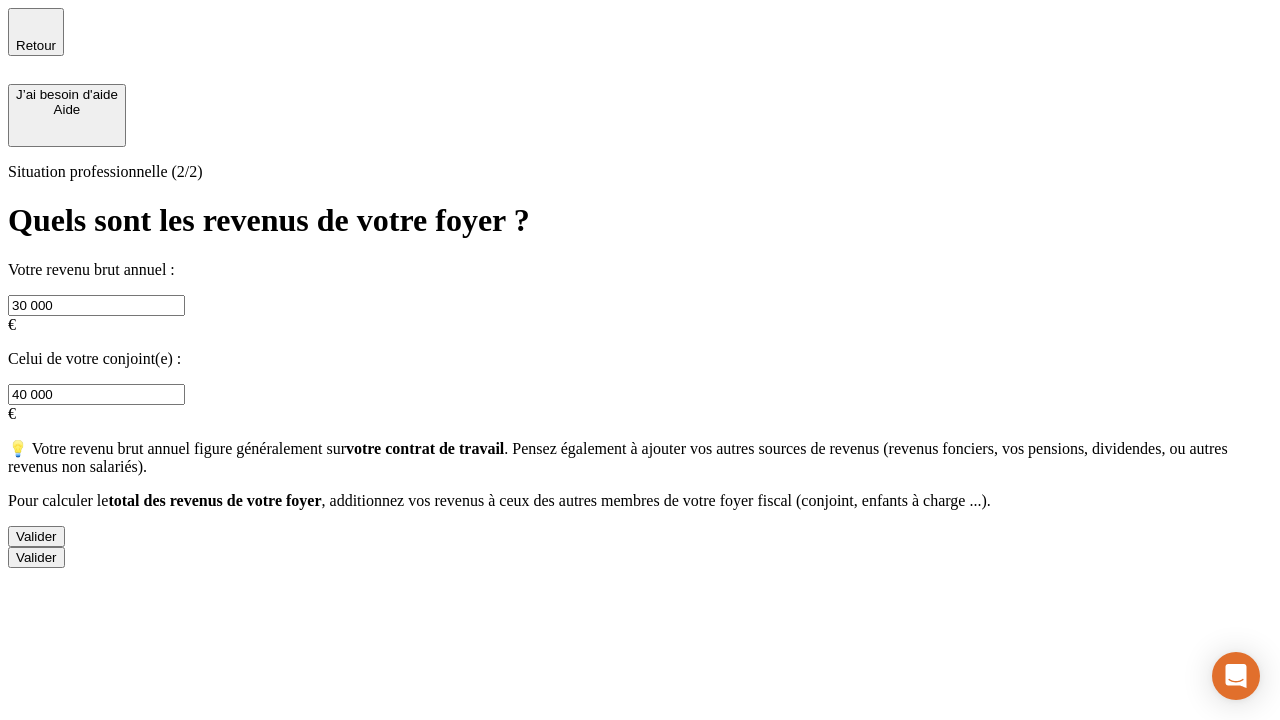 click on "Valider" at bounding box center [36, 536] 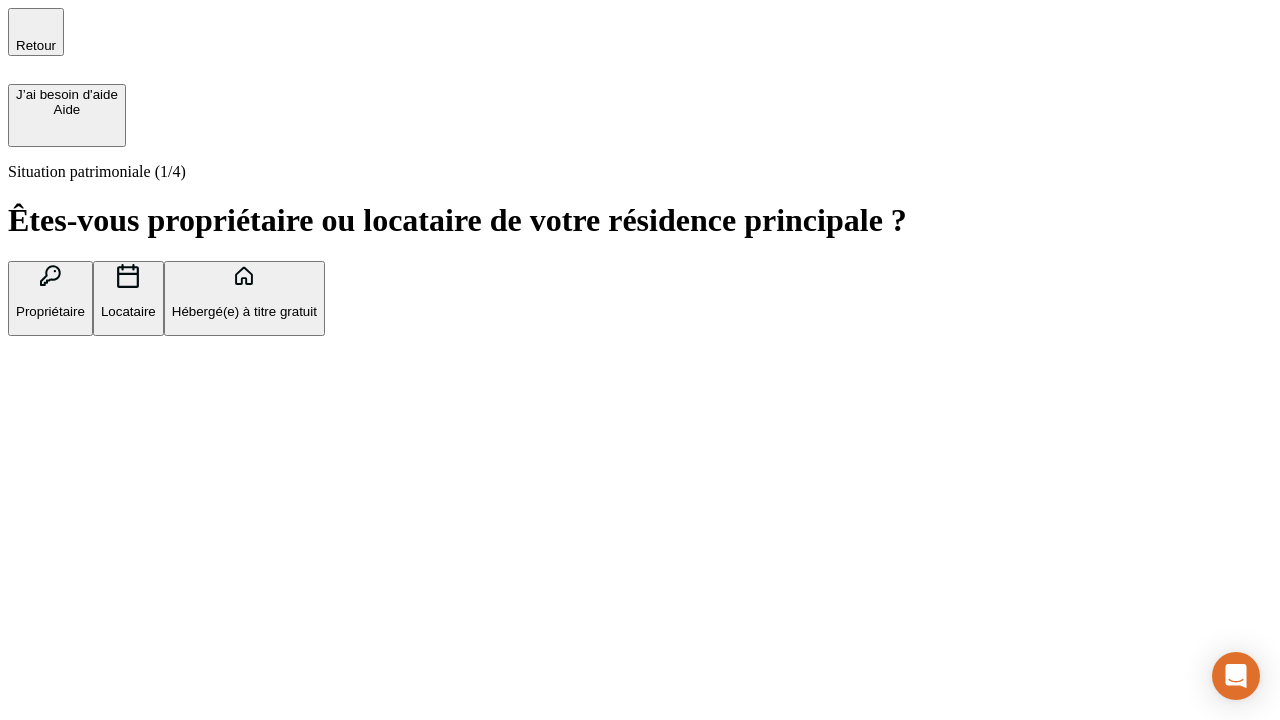 click on "Propriétaire" at bounding box center [50, 311] 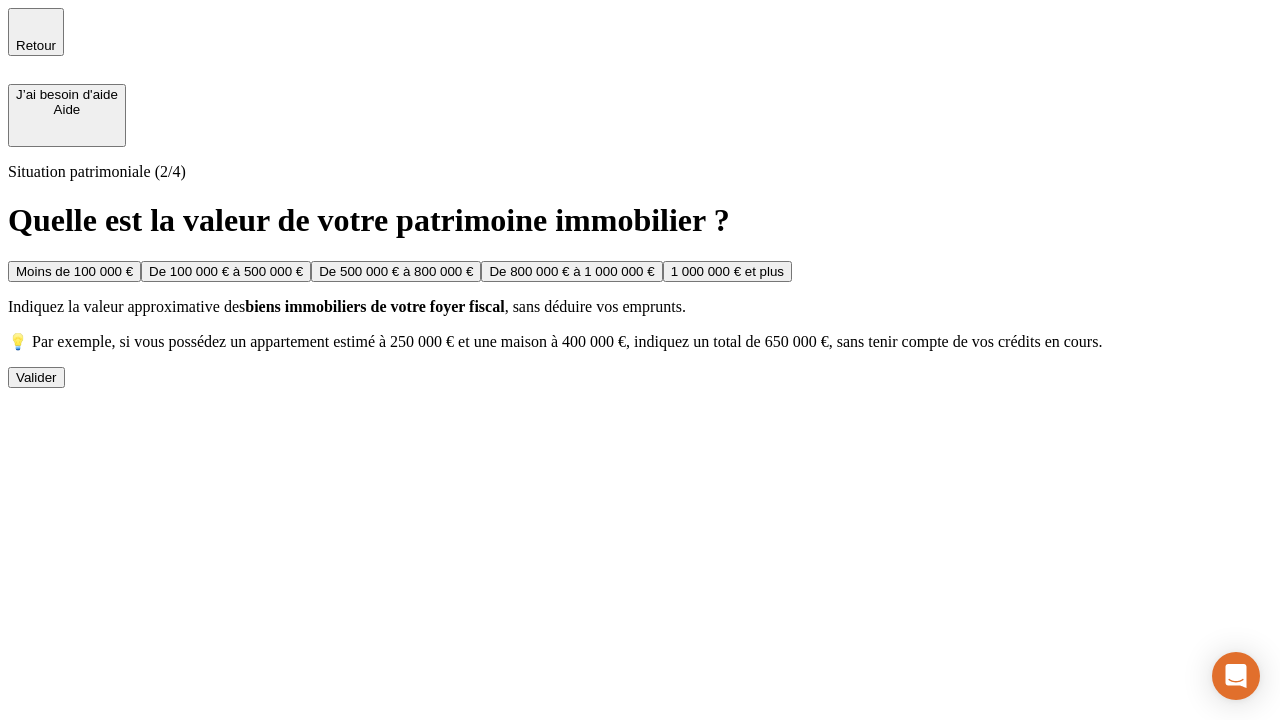 click on "De 100 000 € à 500 000 €" at bounding box center [226, 271] 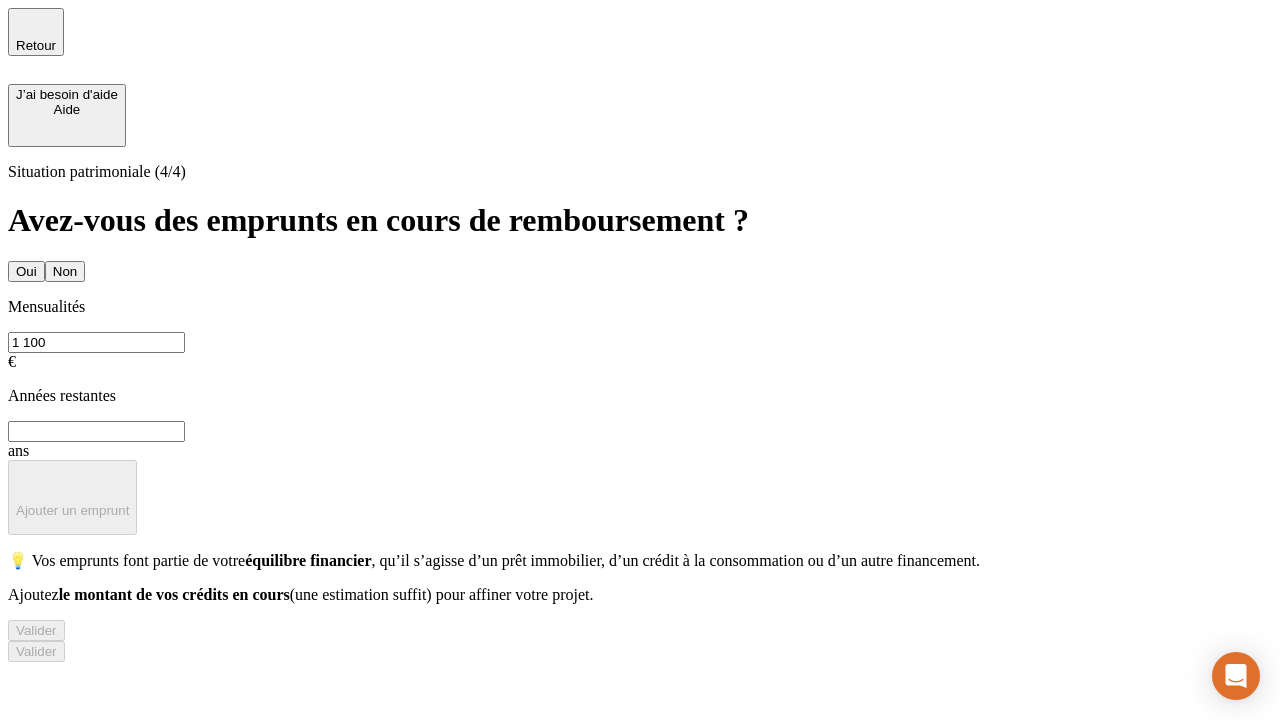 type on "1 100" 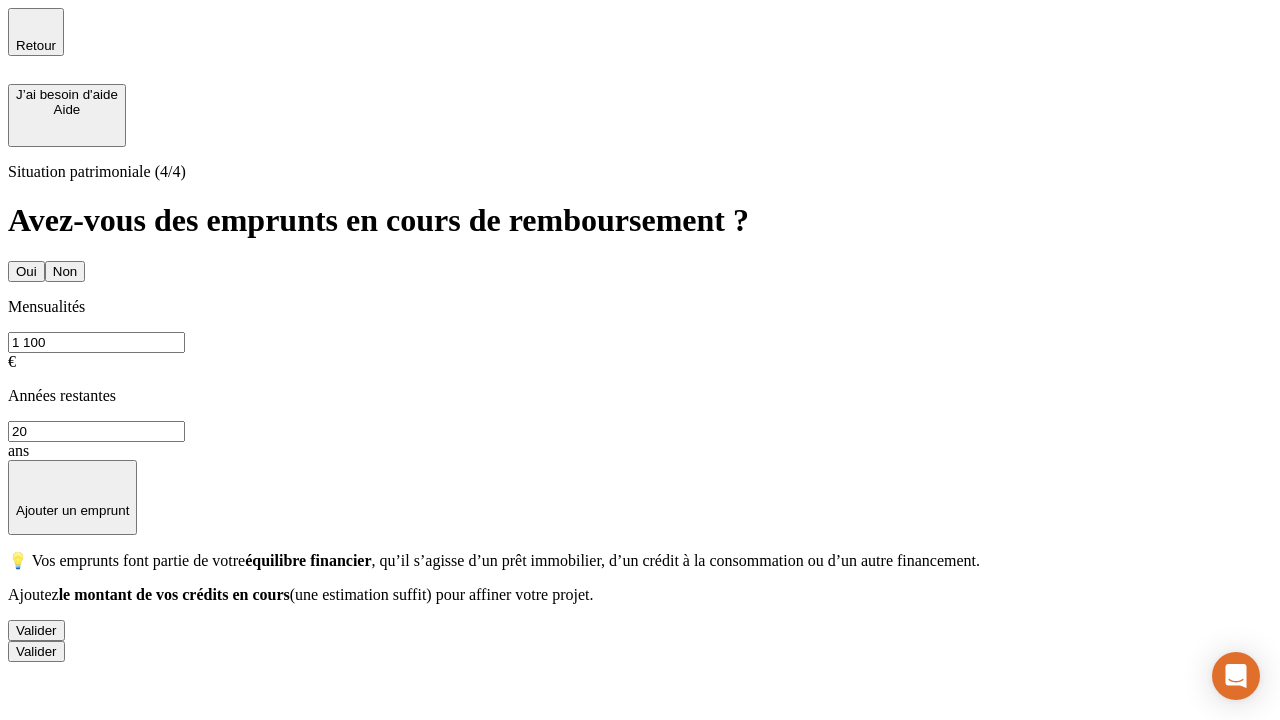 click on "Valider" at bounding box center [36, 630] 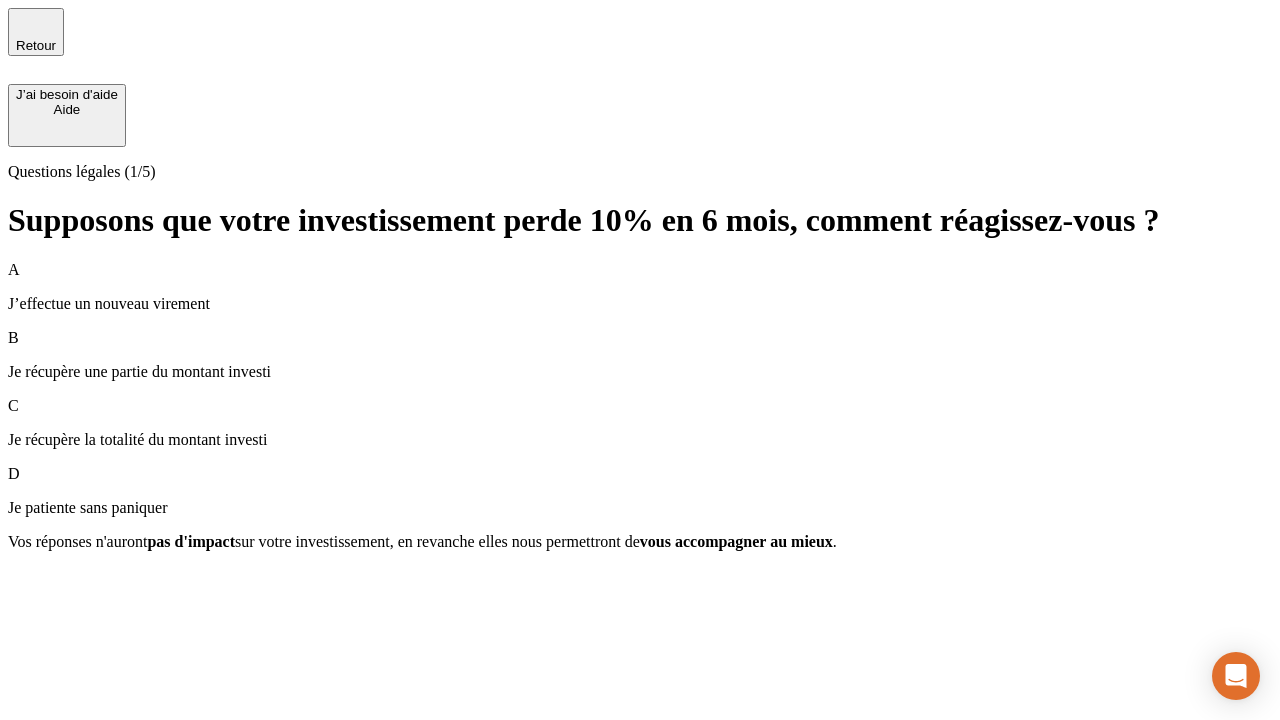 click on "Je récupère une partie du montant investi" at bounding box center [640, 372] 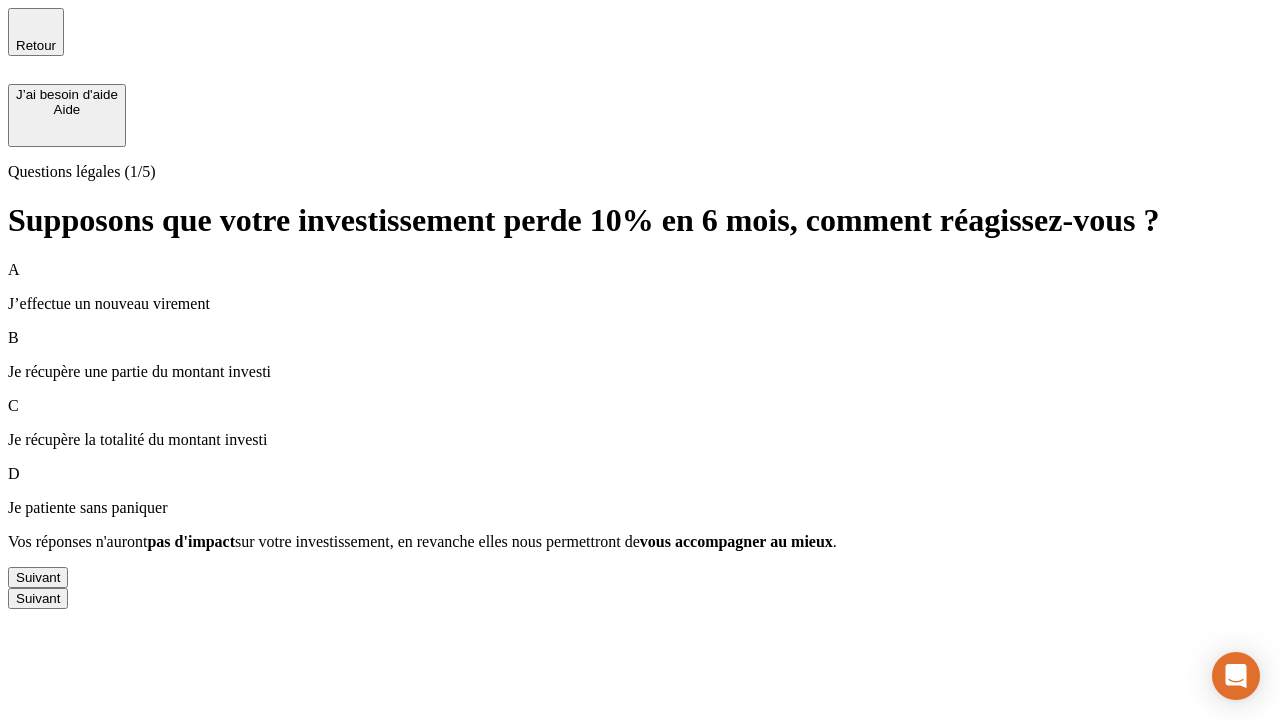 click on "Suivant" at bounding box center (38, 577) 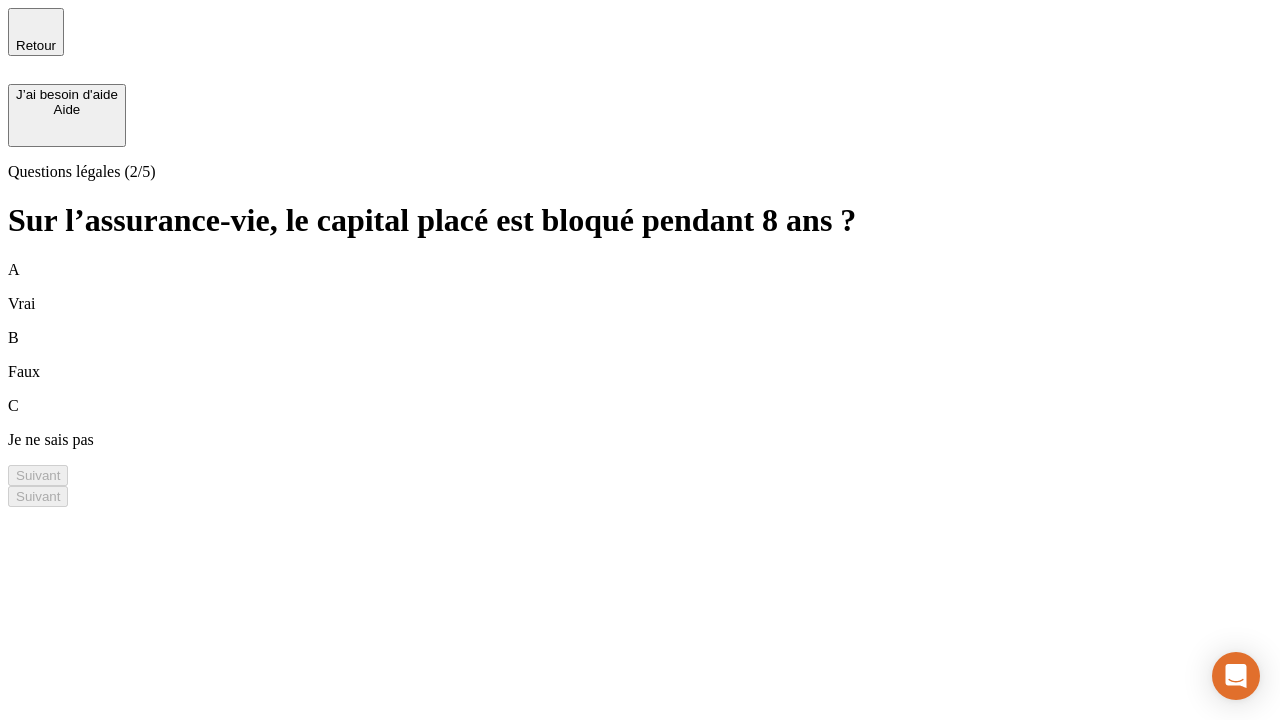 click on "A Vrai" at bounding box center [640, 287] 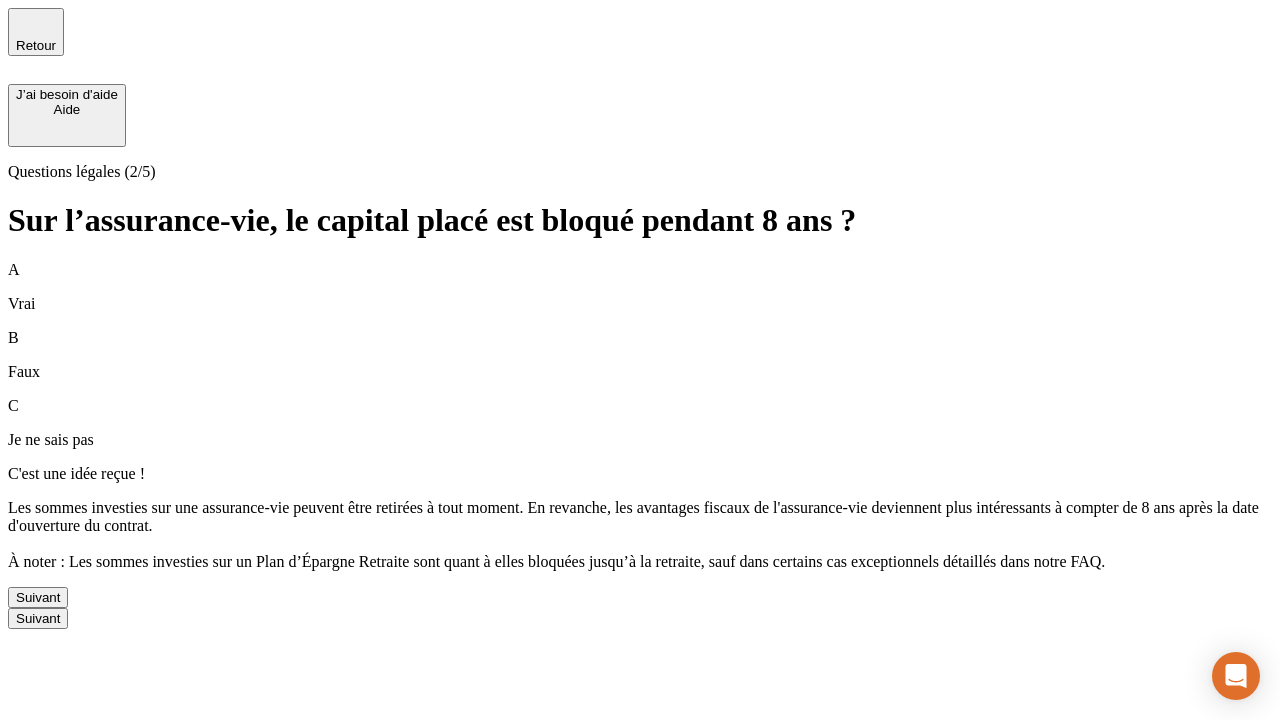 click on "Suivant" at bounding box center [38, 597] 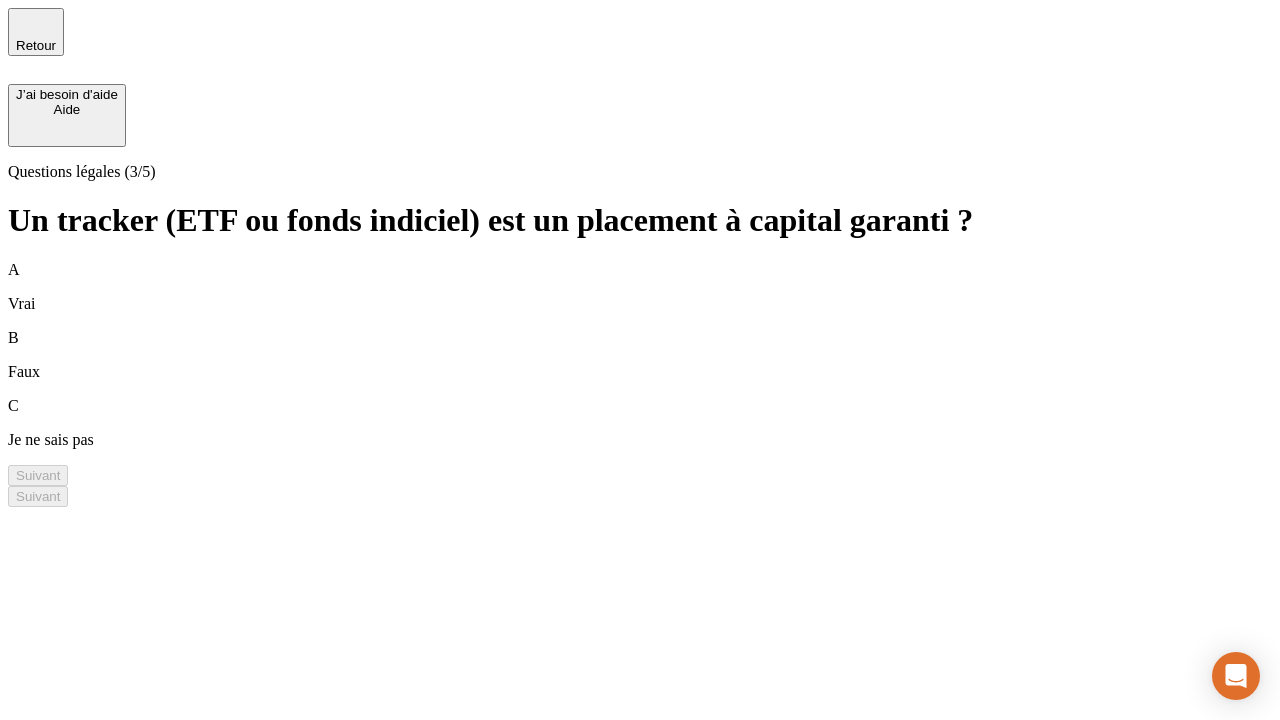 click on "B Faux" at bounding box center [640, 355] 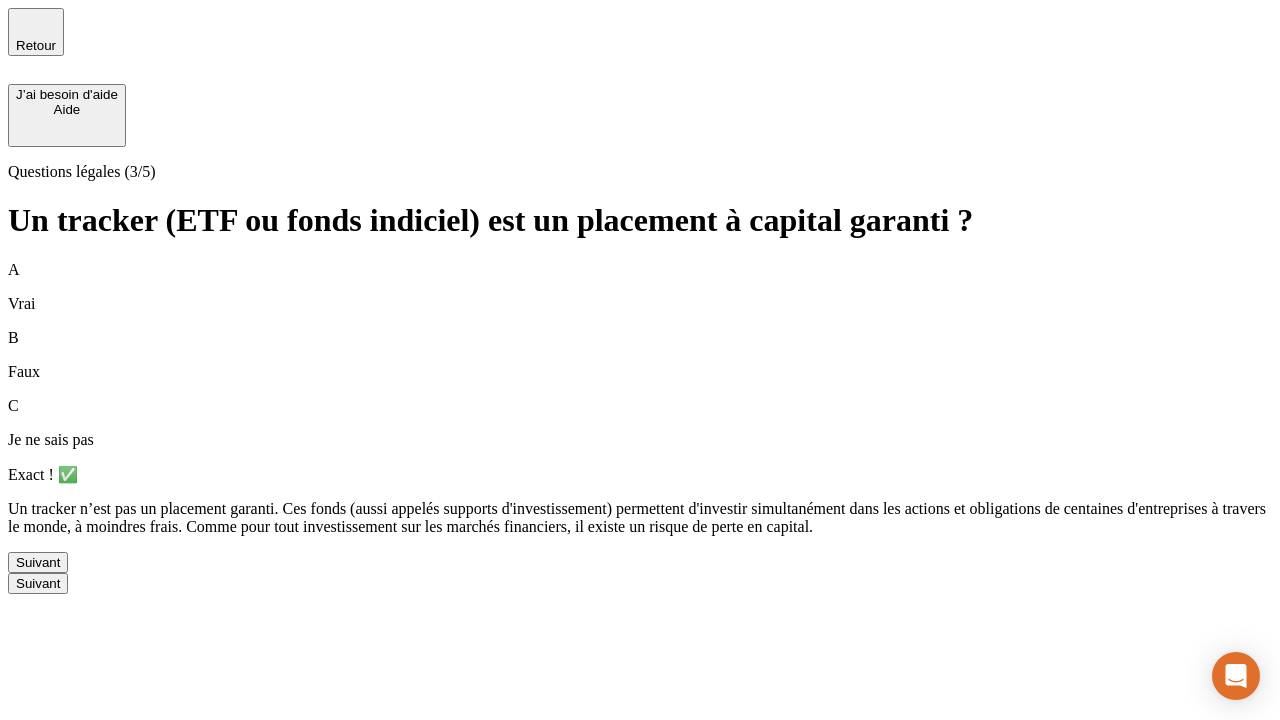 click on "Suivant" at bounding box center (38, 562) 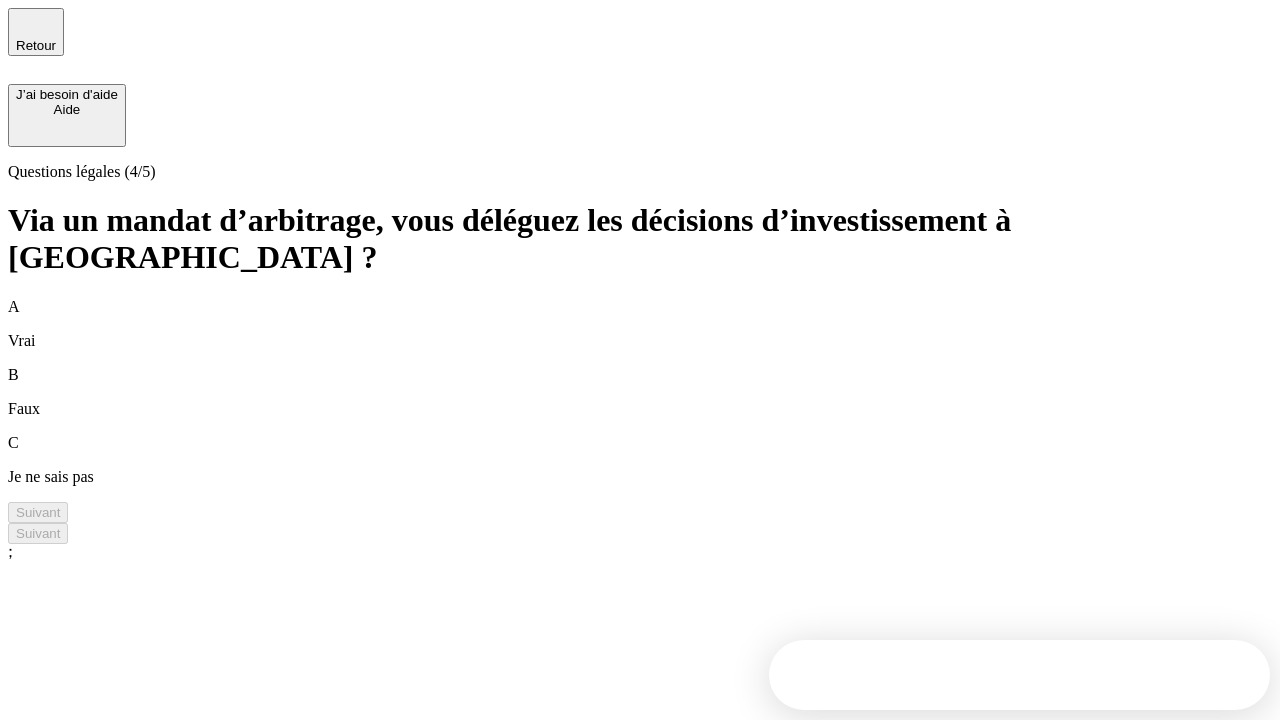 click on "A Vrai" at bounding box center [640, 324] 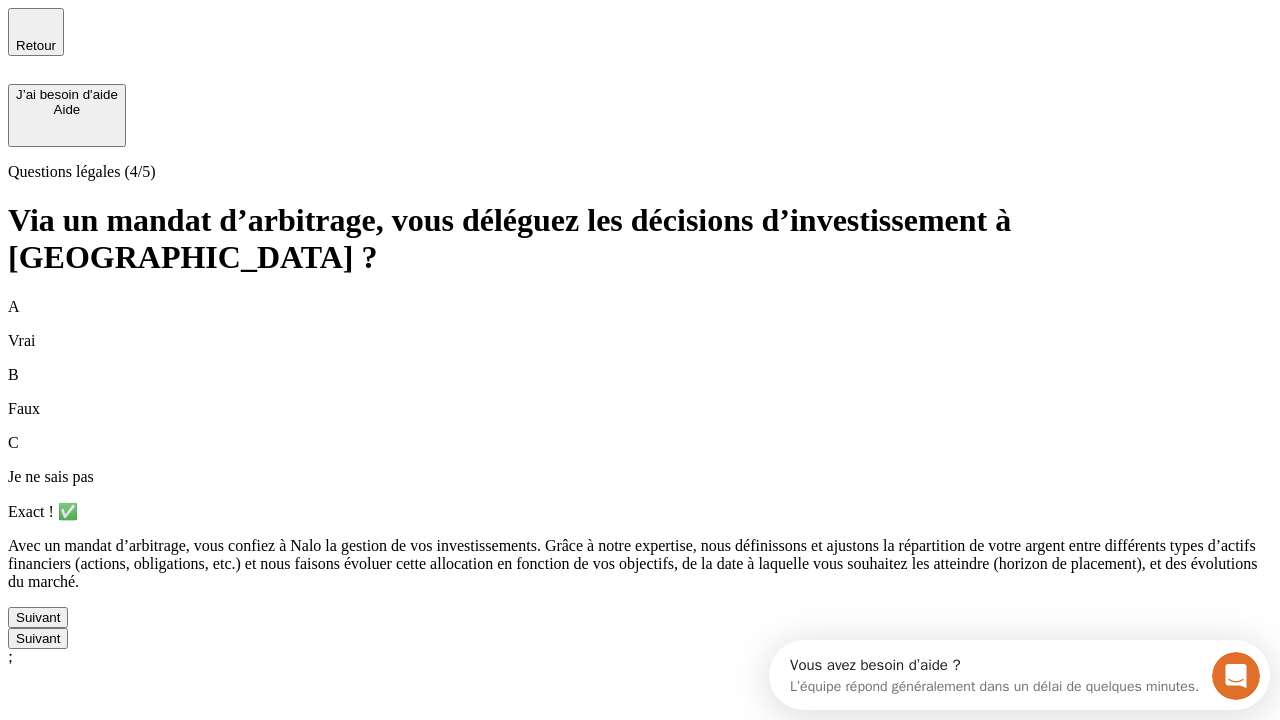 scroll, scrollTop: 0, scrollLeft: 0, axis: both 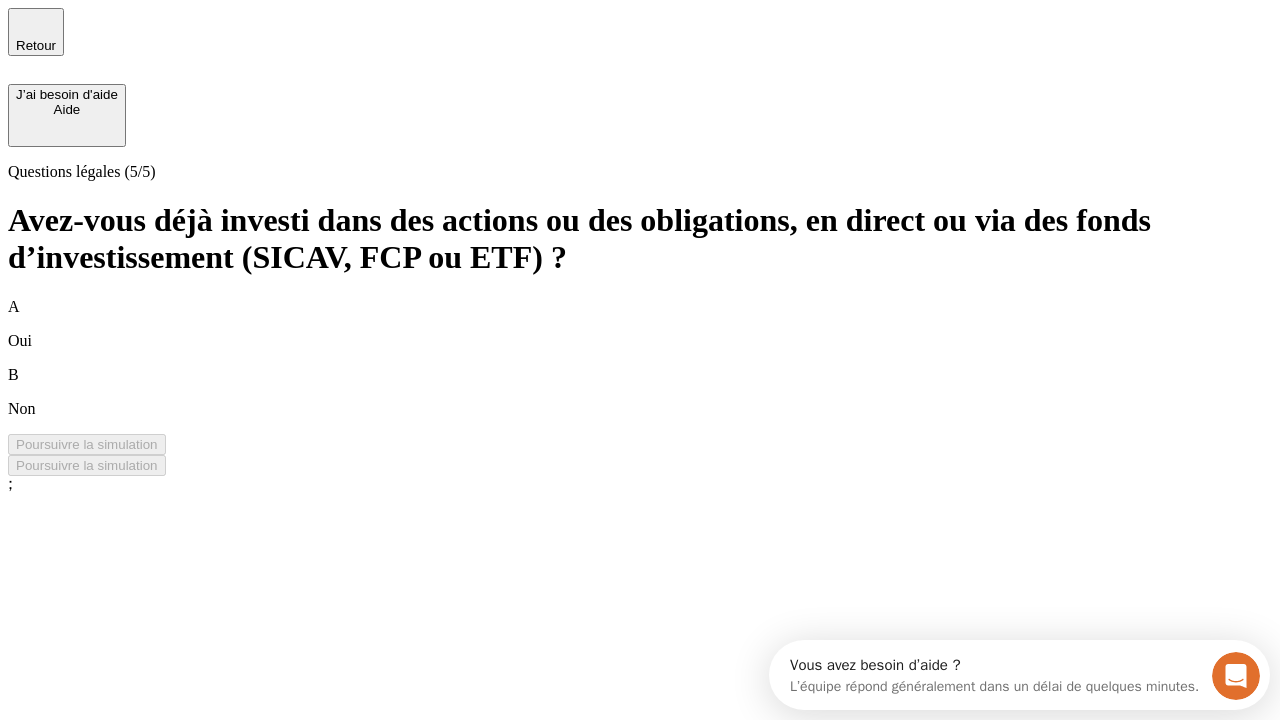 click on "B Non" at bounding box center (640, 392) 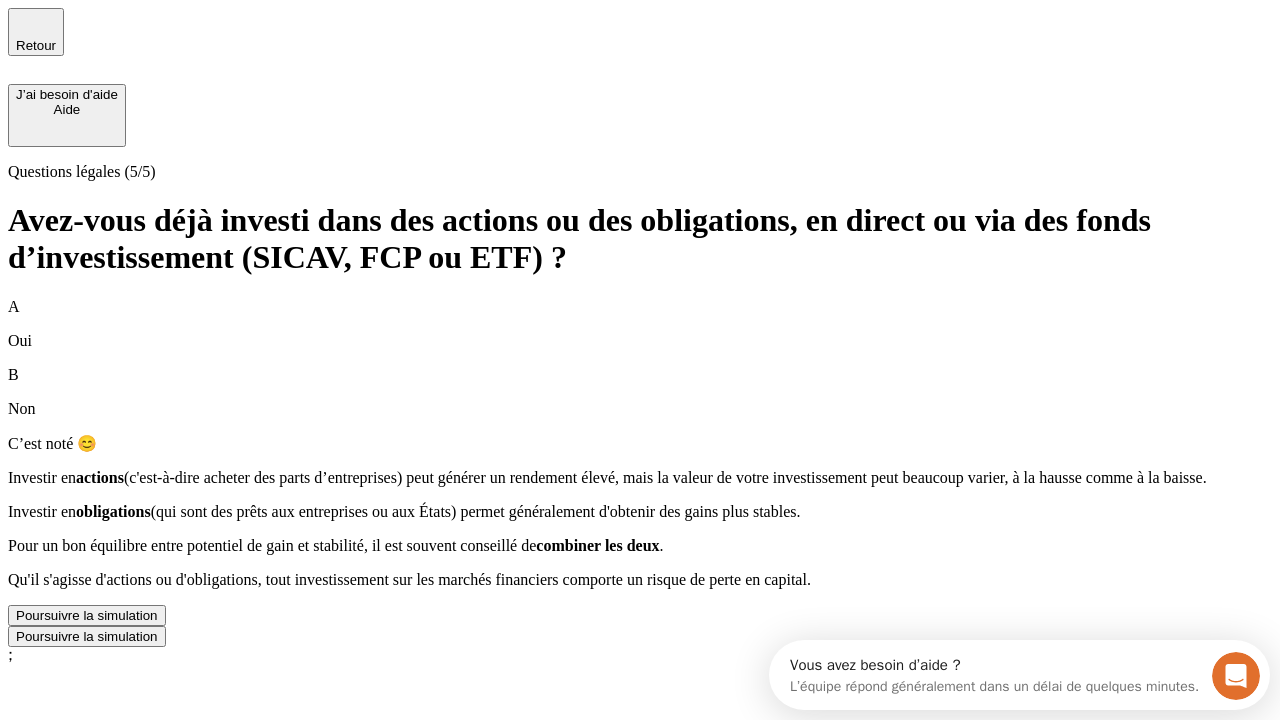 click on "Poursuivre la simulation" at bounding box center [87, 615] 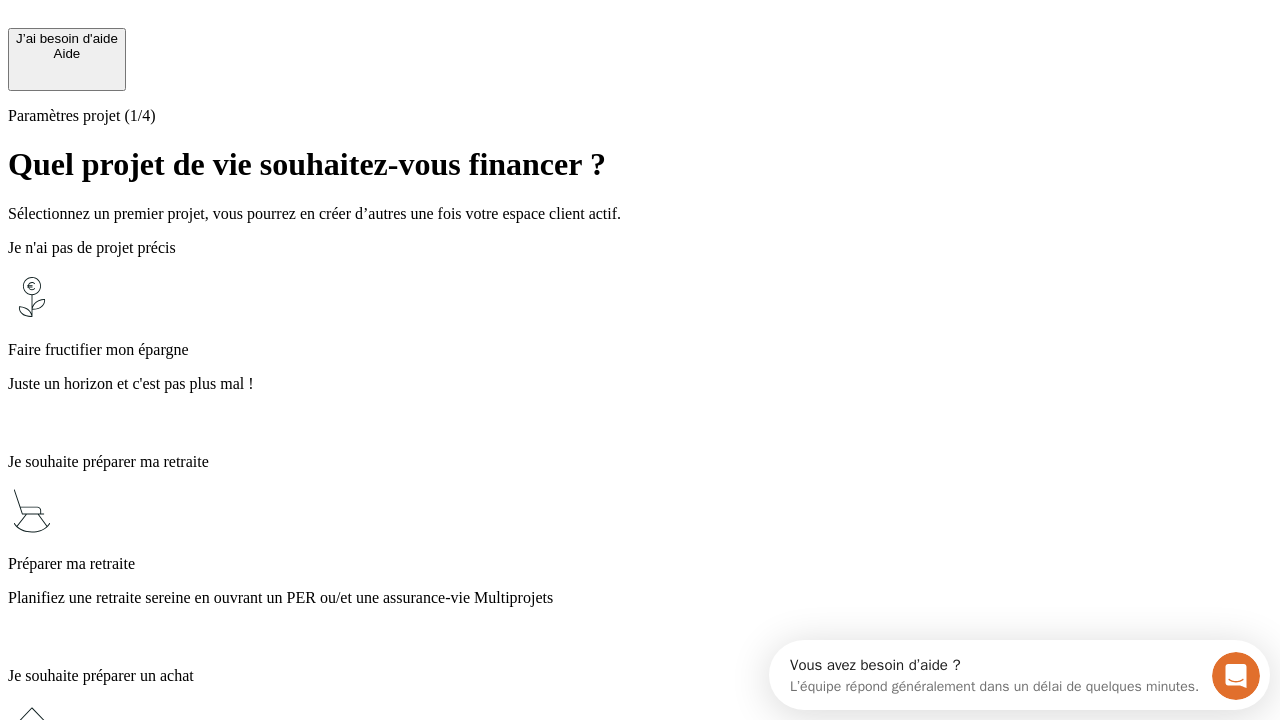 click on "Juste un horizon et c'est pas plus mal !" at bounding box center (640, 384) 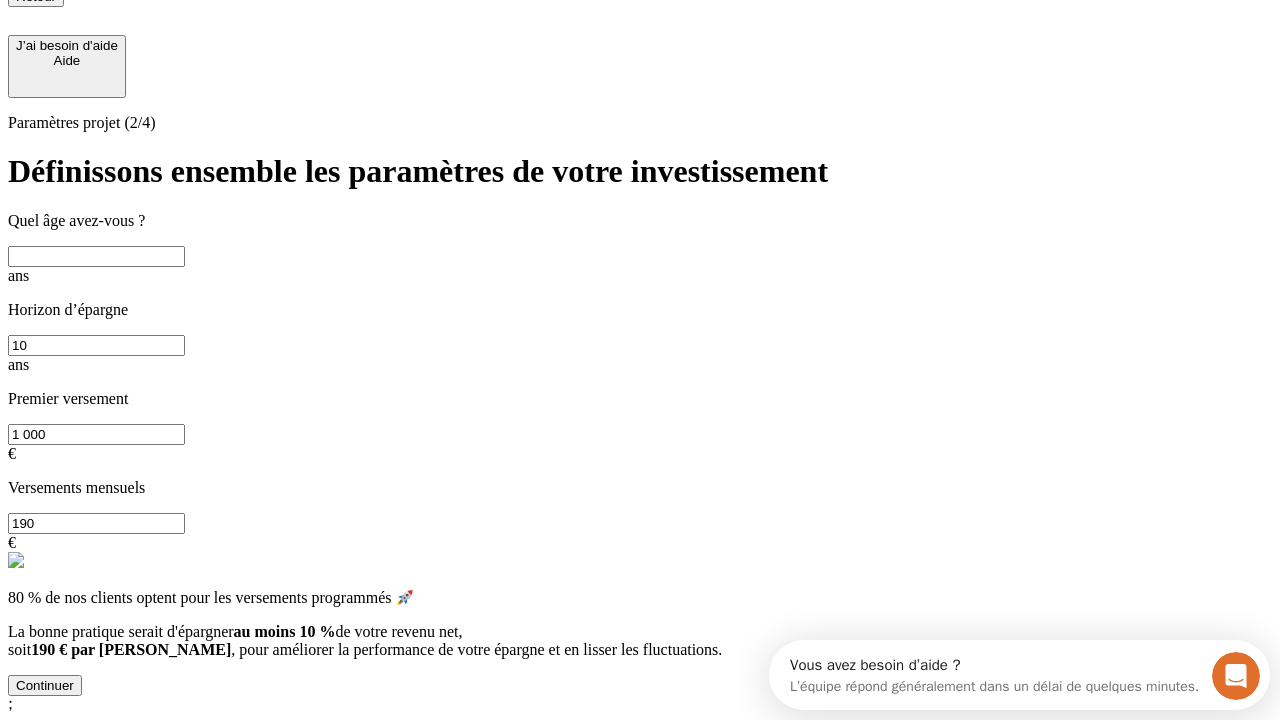 scroll, scrollTop: 30, scrollLeft: 0, axis: vertical 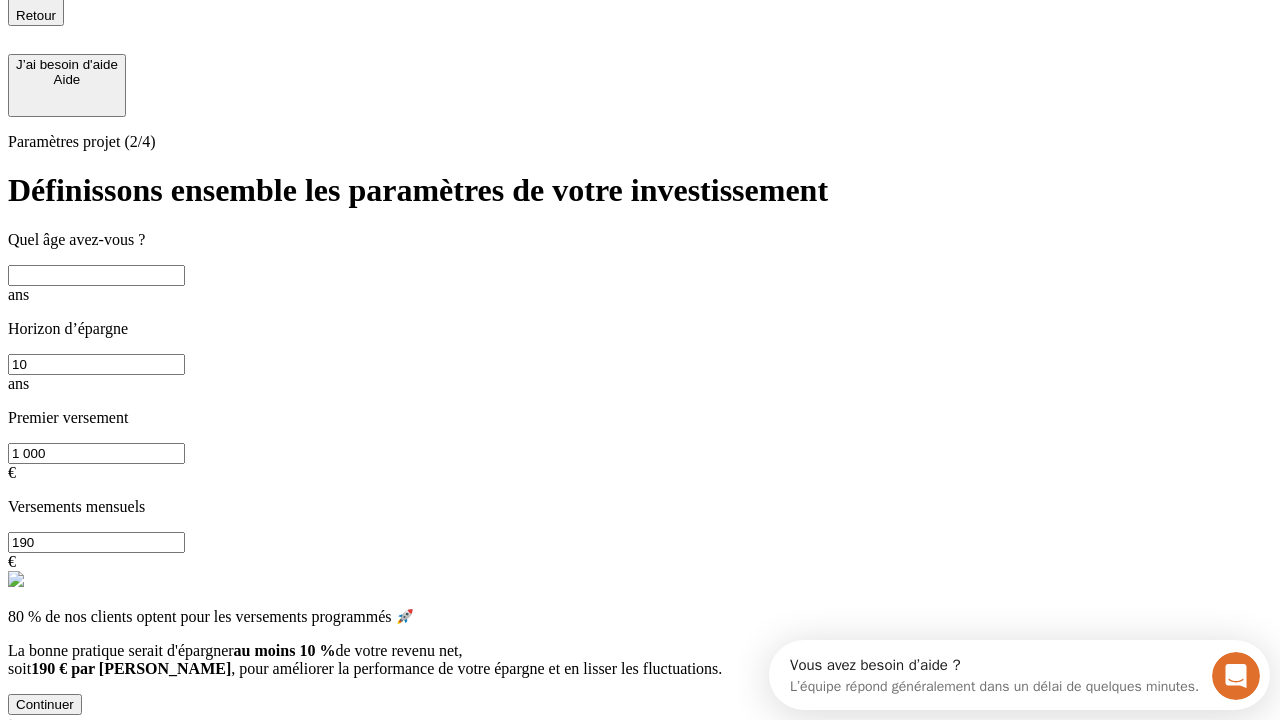 click at bounding box center (96, 275) 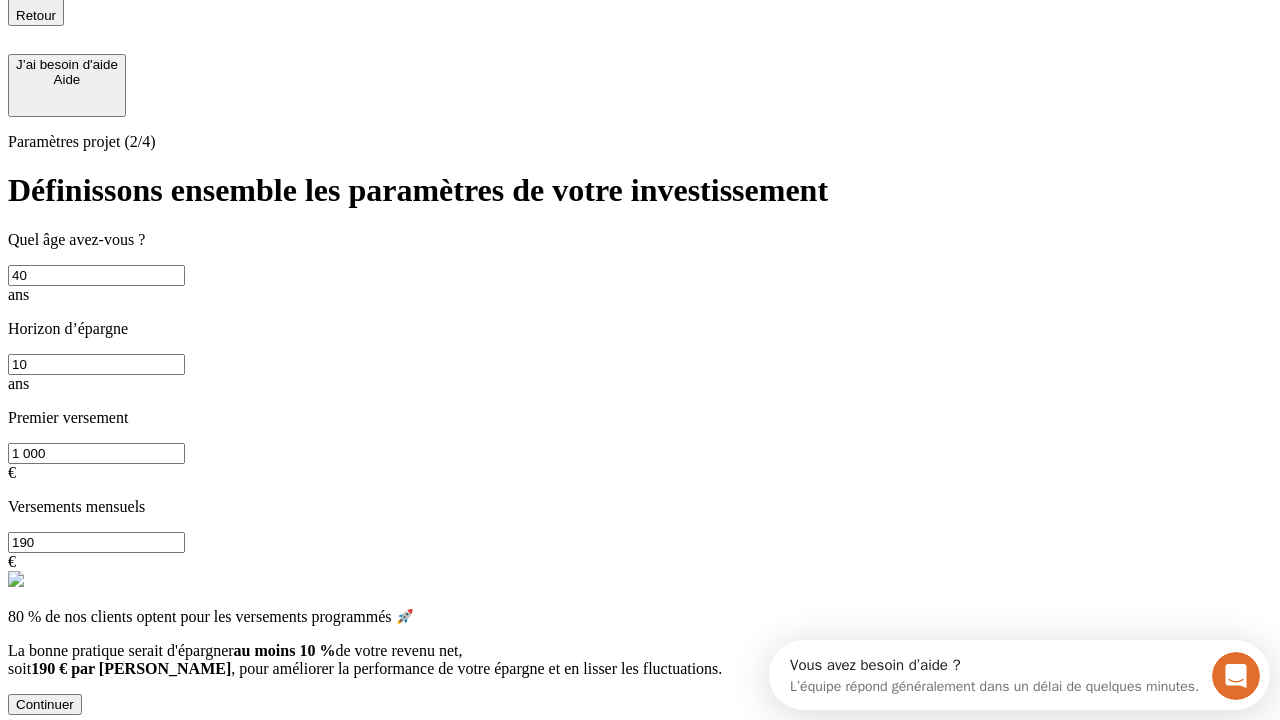 type on "40" 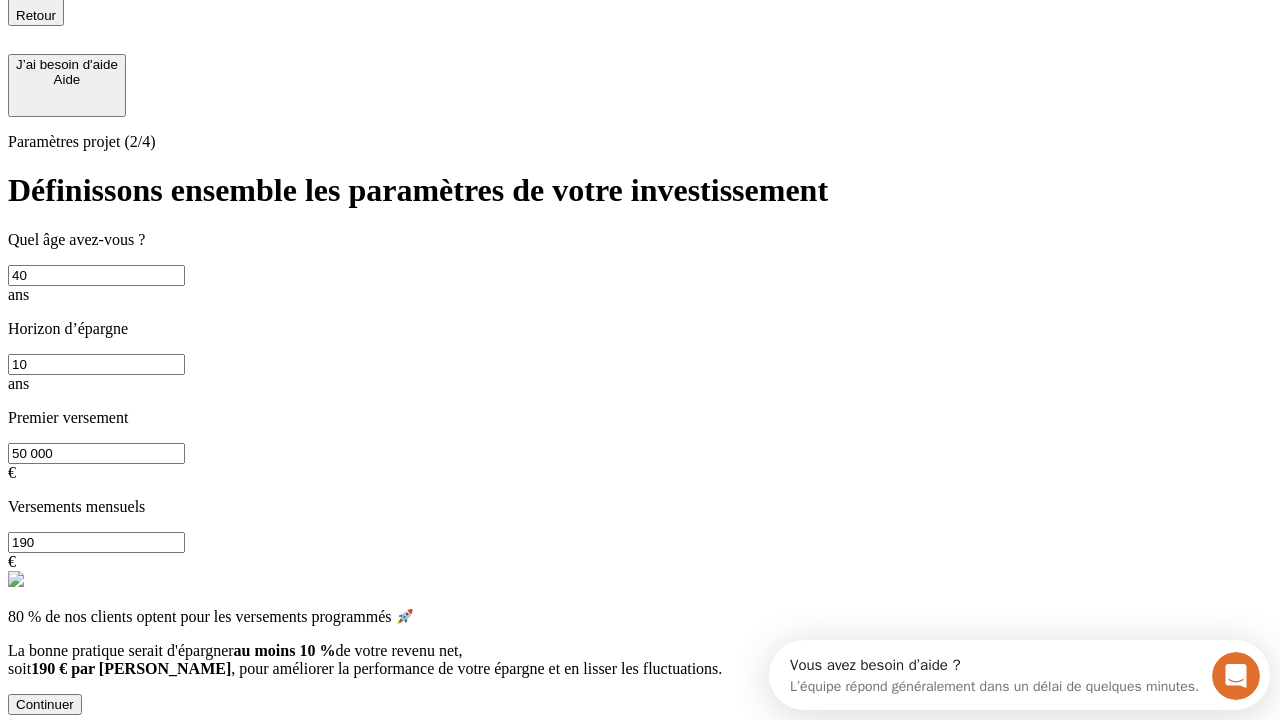 type on "50 000" 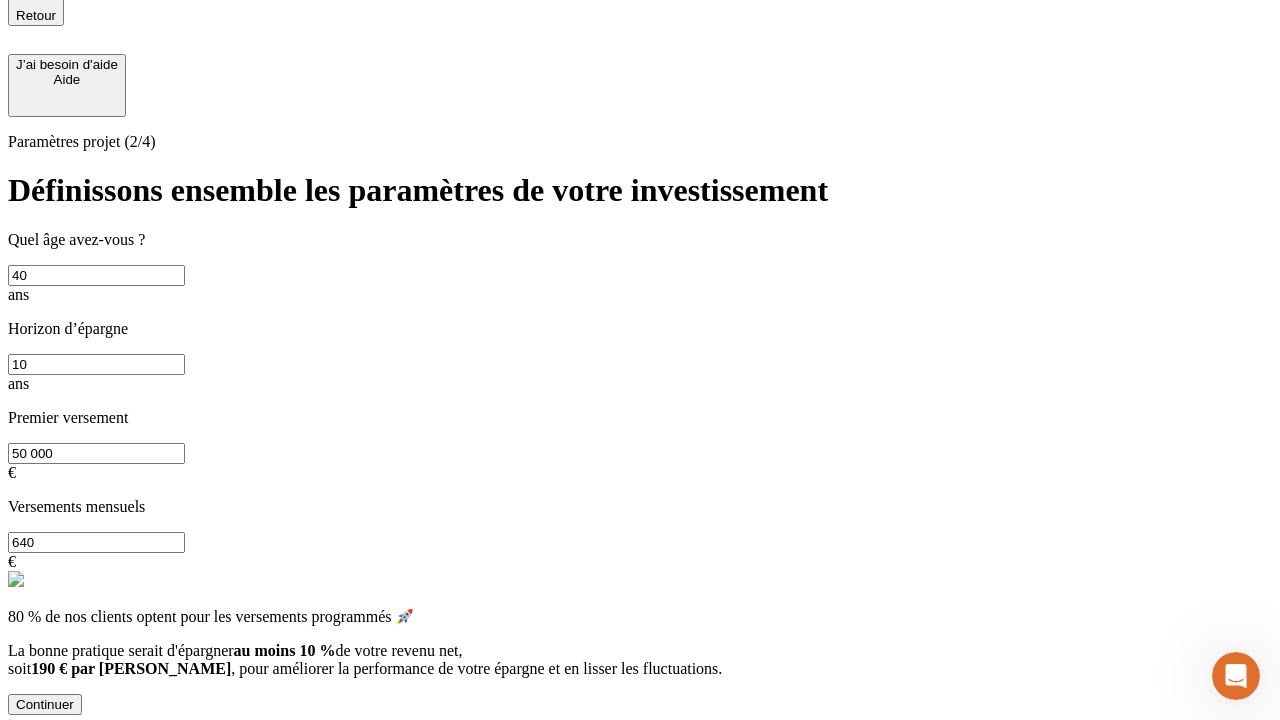 type on "640" 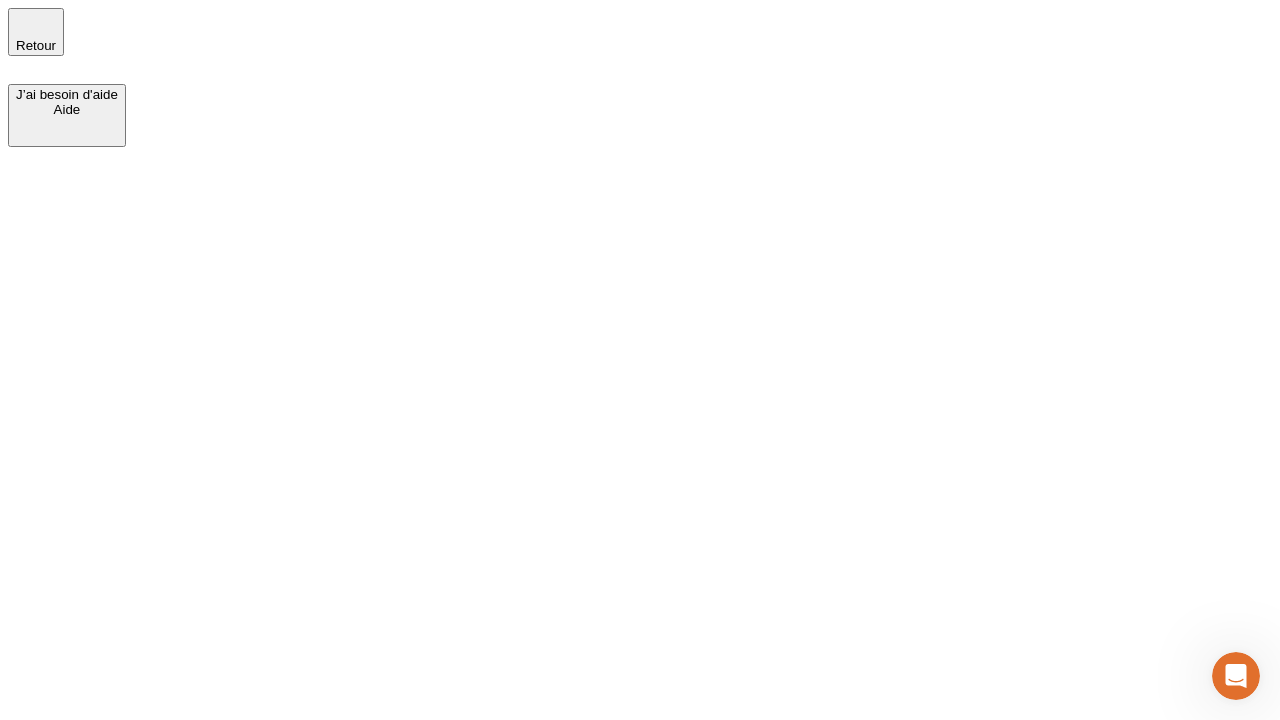 scroll, scrollTop: 0, scrollLeft: 0, axis: both 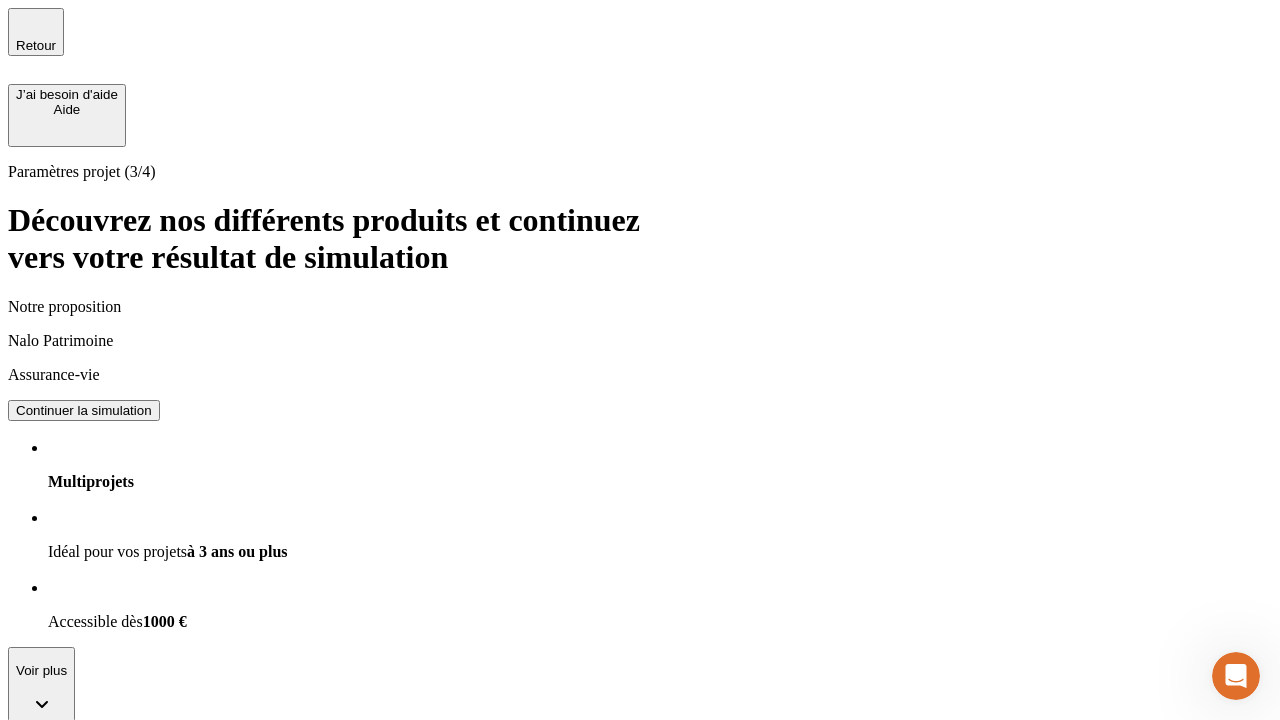 click on "Continuer la simulation" at bounding box center (84, 410) 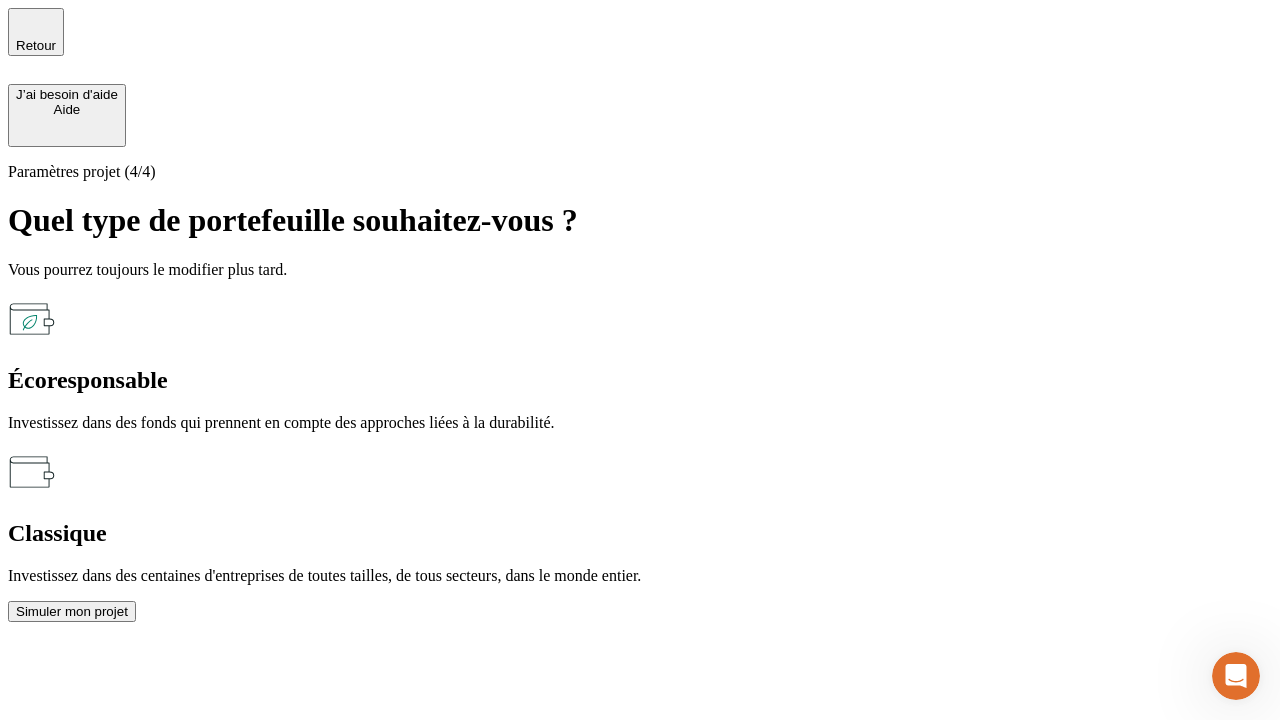 click on "Classique" at bounding box center (640, 533) 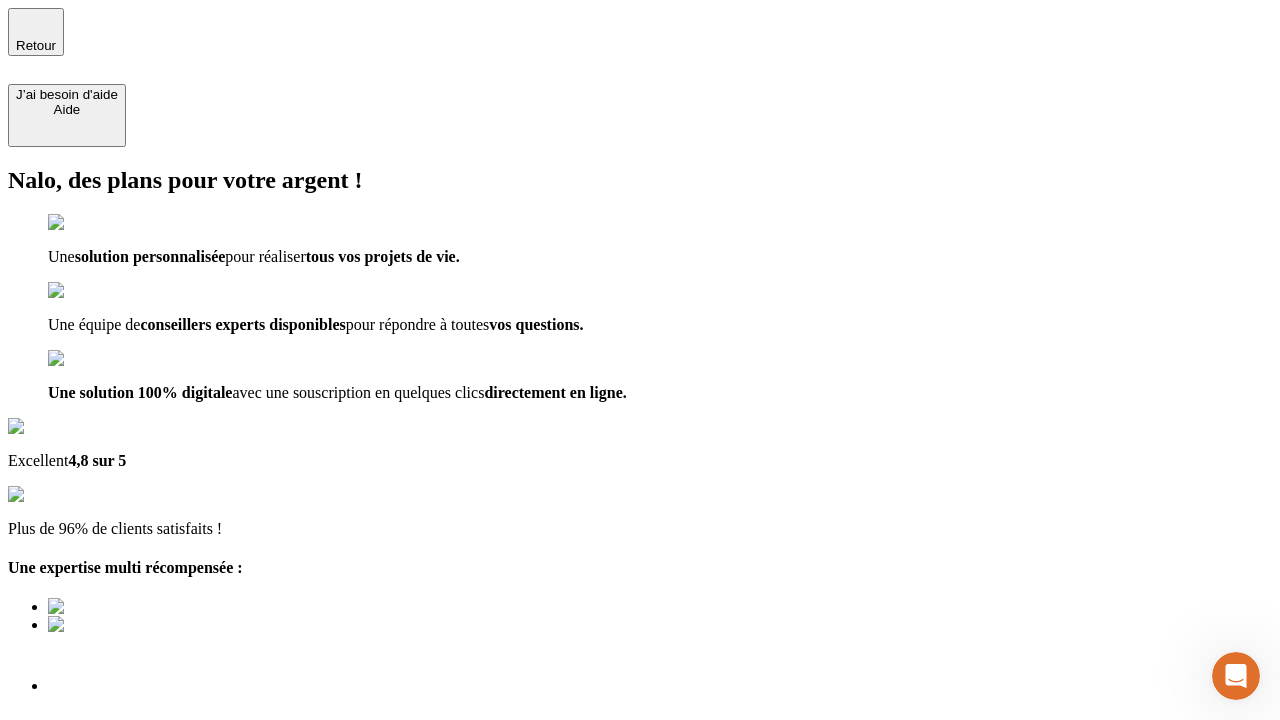 click on "Découvrir ma simulation" at bounding box center (87, 797) 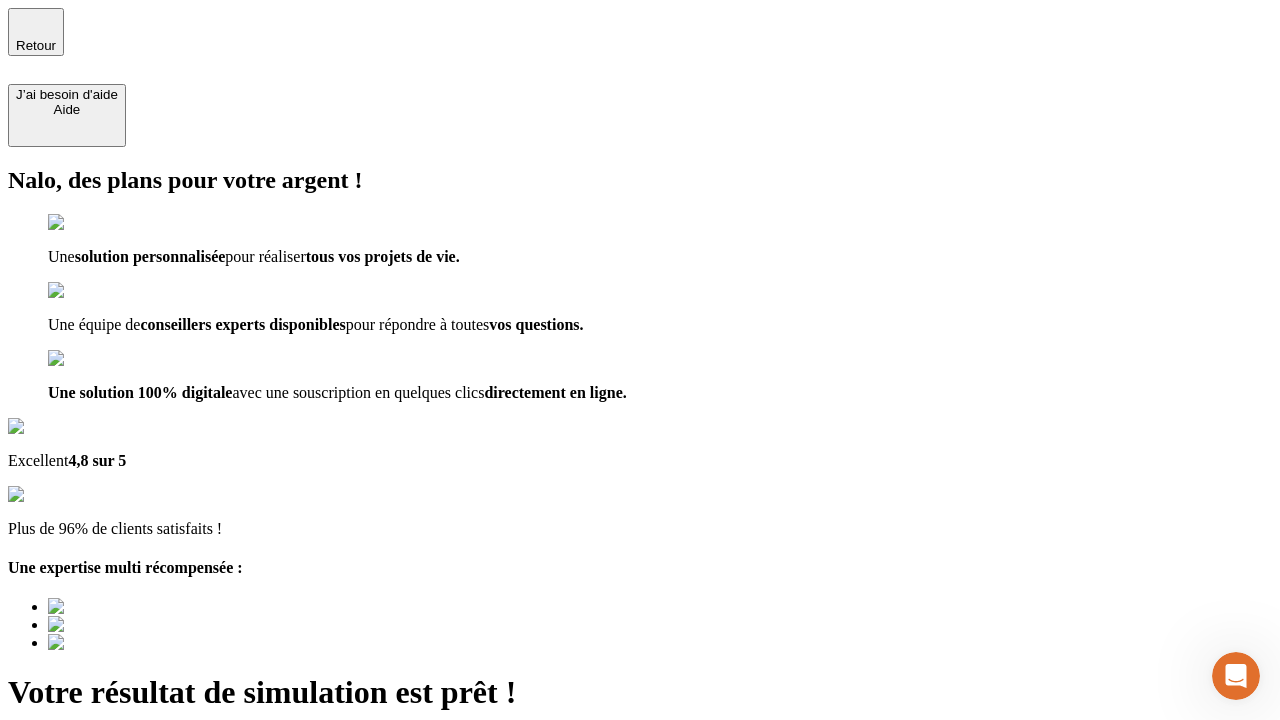 type on "[EMAIL_ADDRESS][DOMAIN_NAME]" 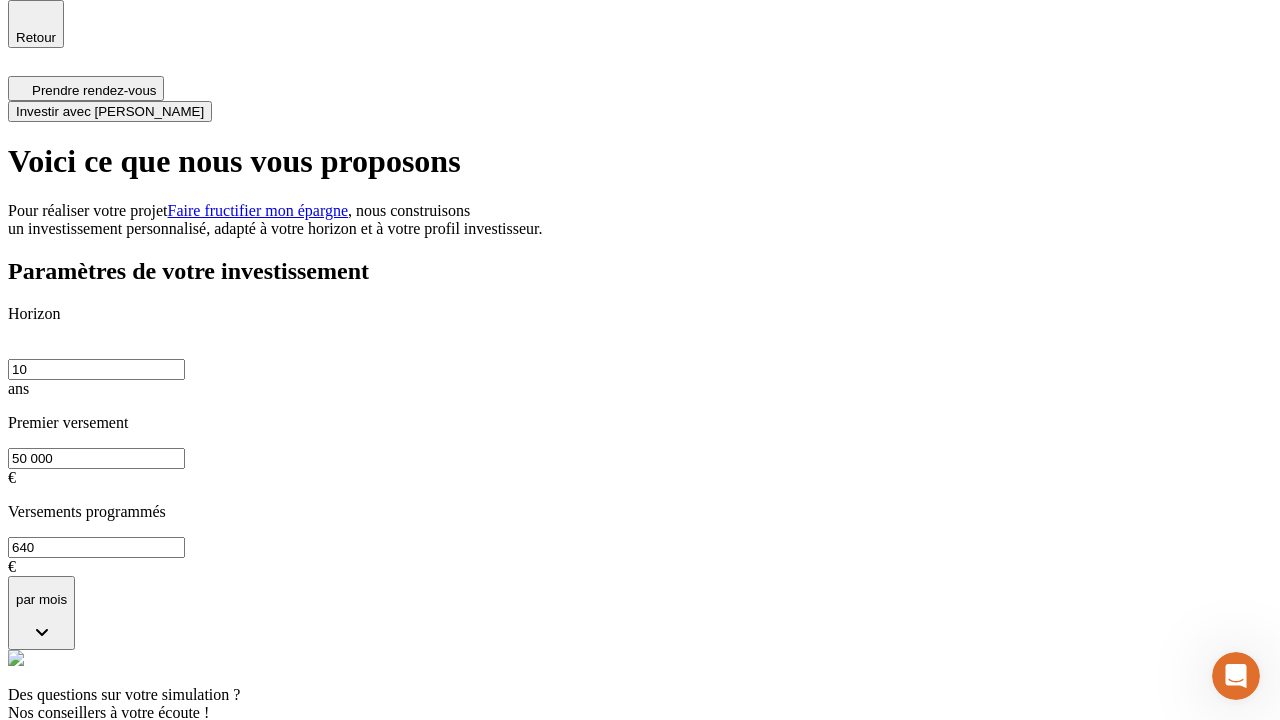 click on "Investir avec [PERSON_NAME]" at bounding box center [110, 111] 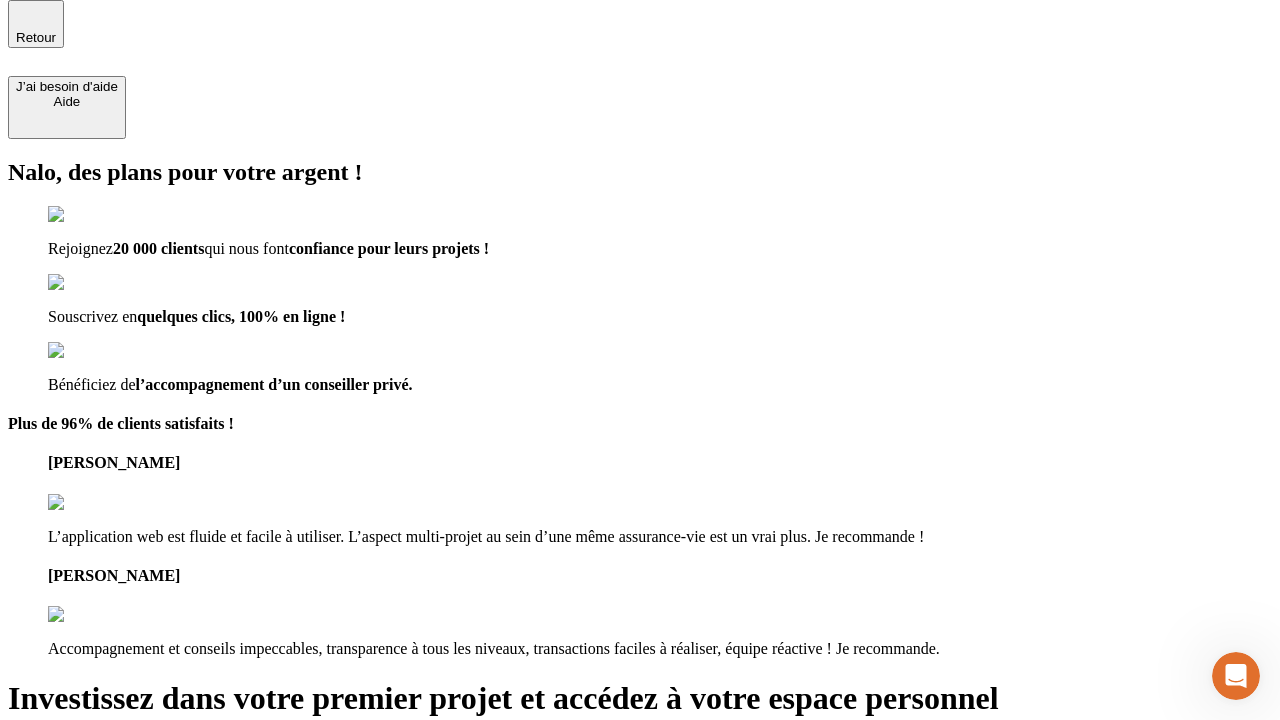 scroll, scrollTop: 6, scrollLeft: 0, axis: vertical 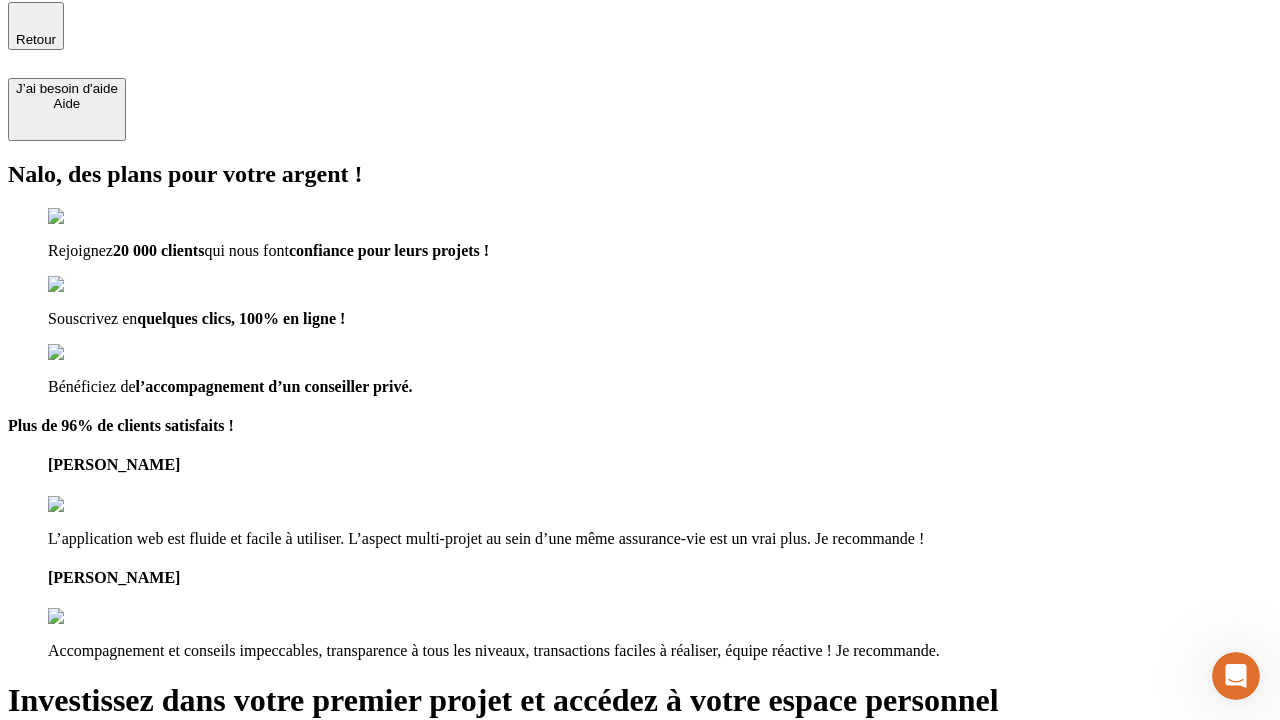 type on "[EMAIL_ADDRESS][DOMAIN_NAME]" 